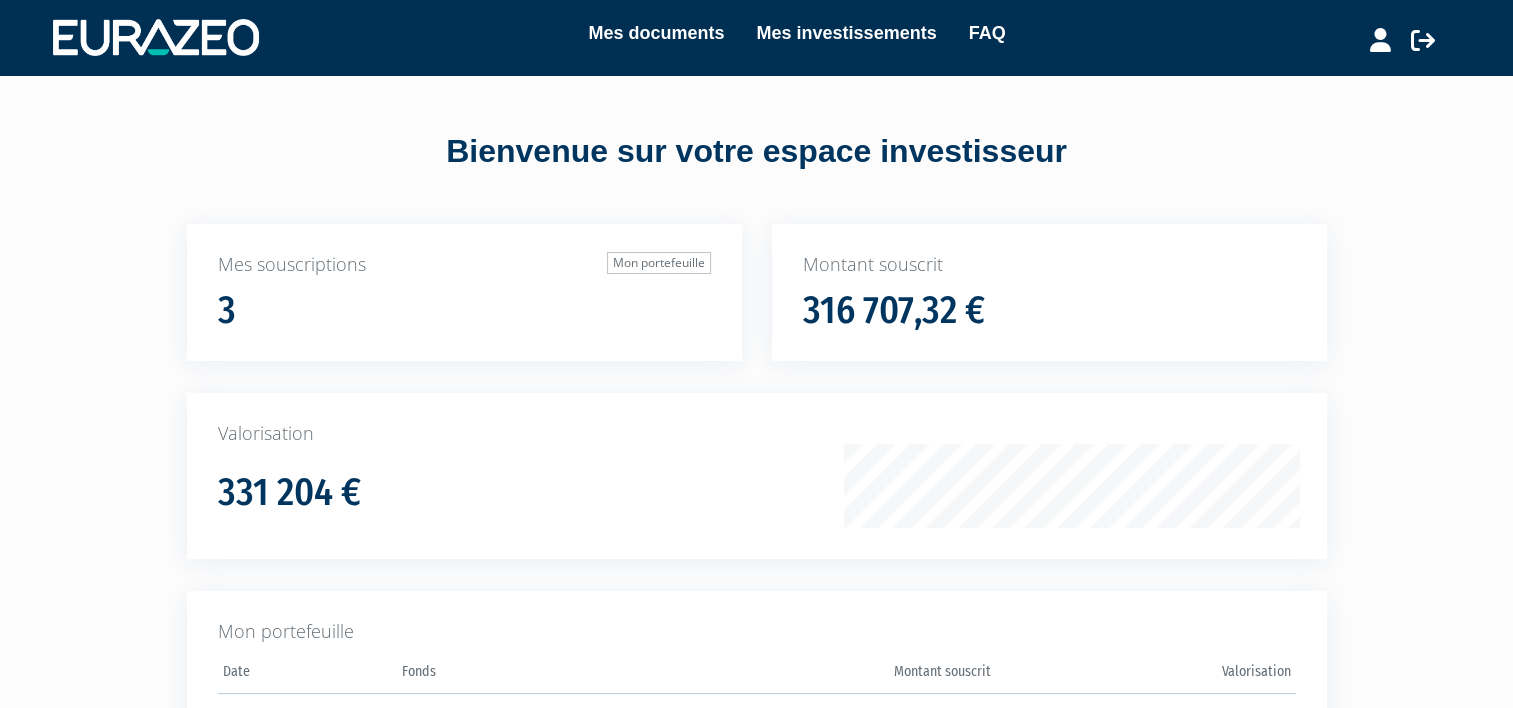 scroll, scrollTop: 0, scrollLeft: 0, axis: both 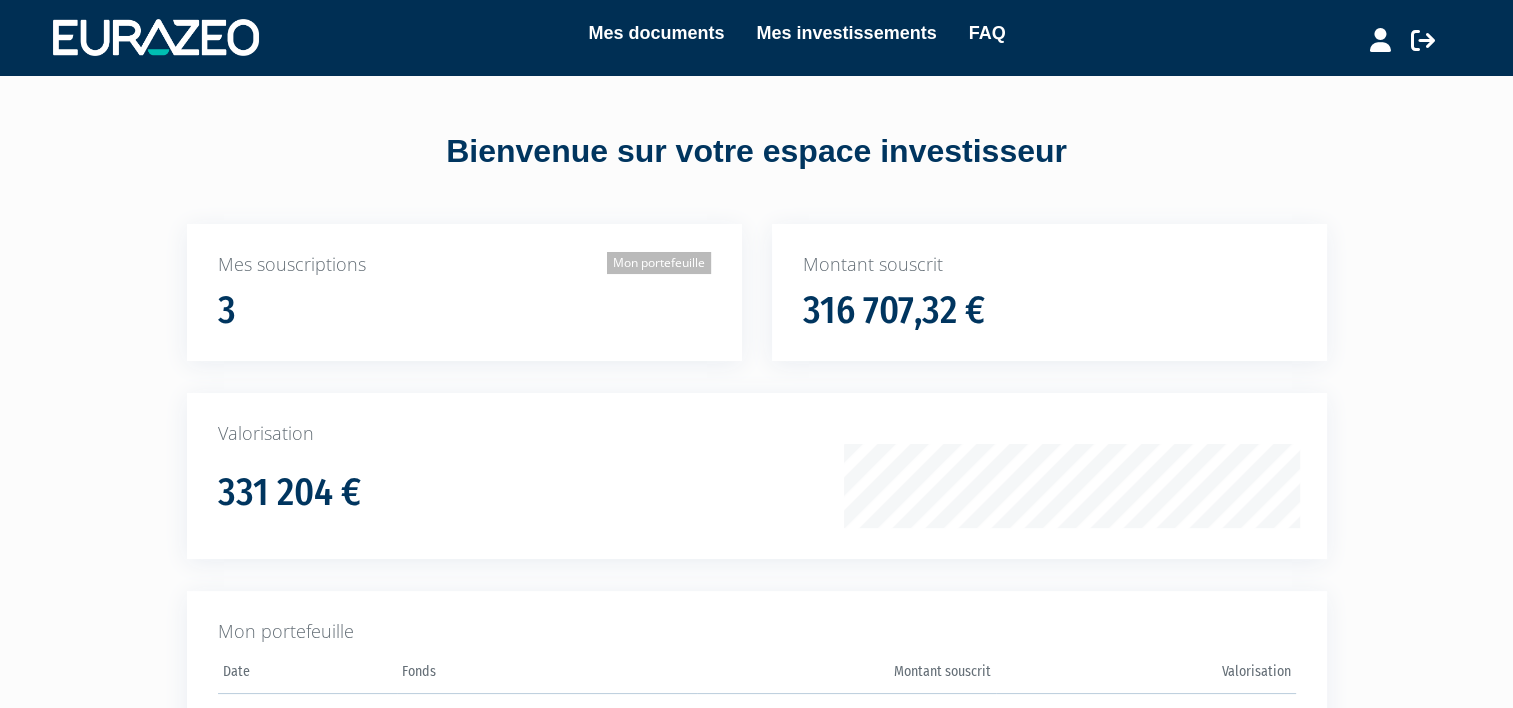 click on "Mon portefeuille" at bounding box center (659, 263) 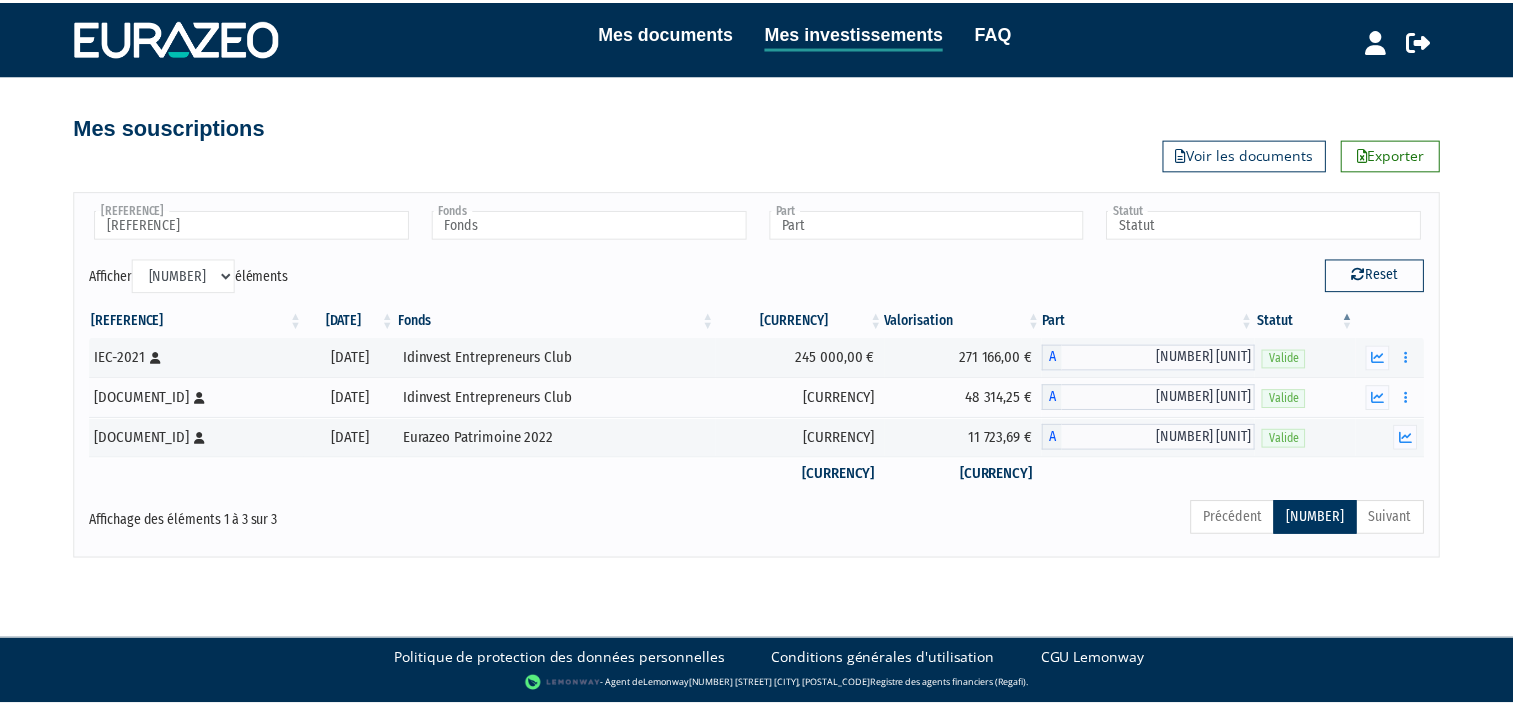 scroll, scrollTop: 0, scrollLeft: 0, axis: both 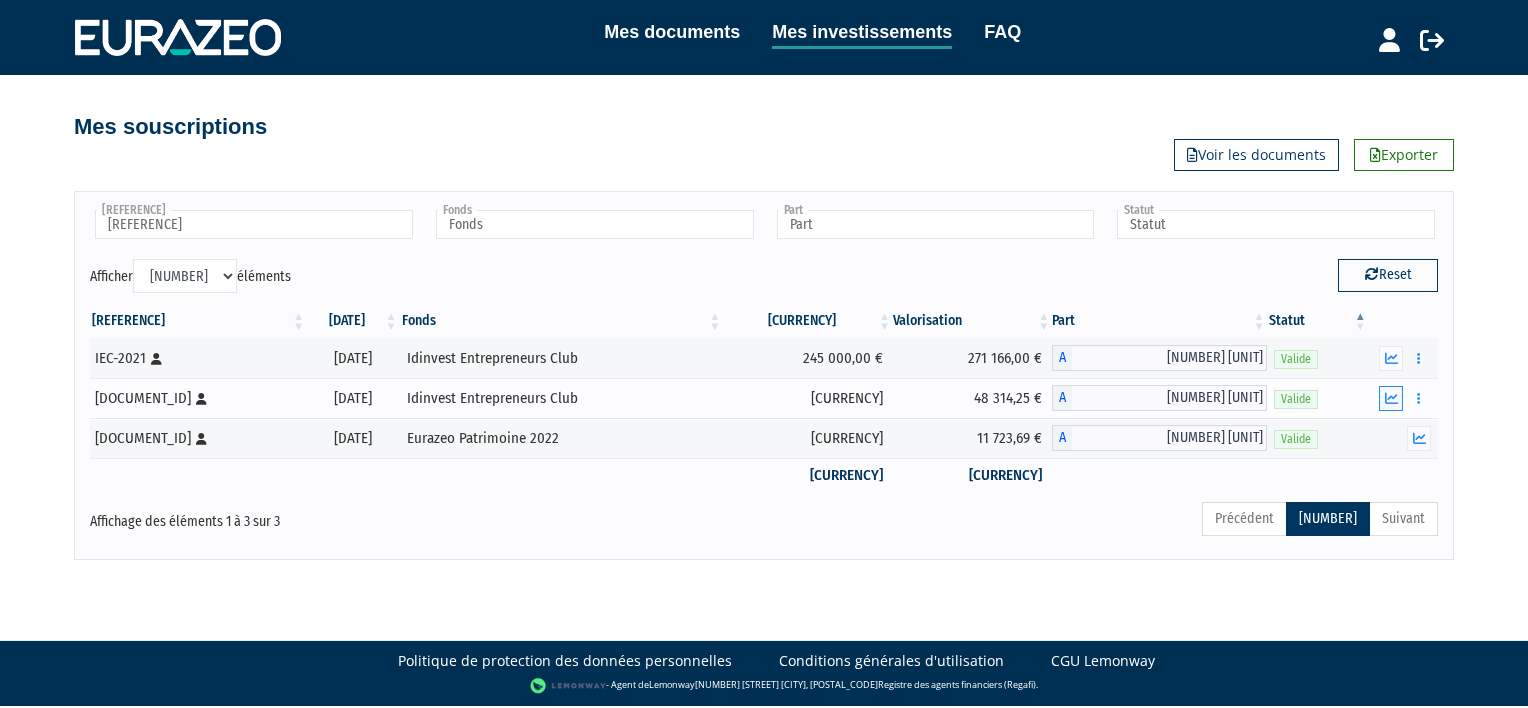 click at bounding box center (1391, 398) 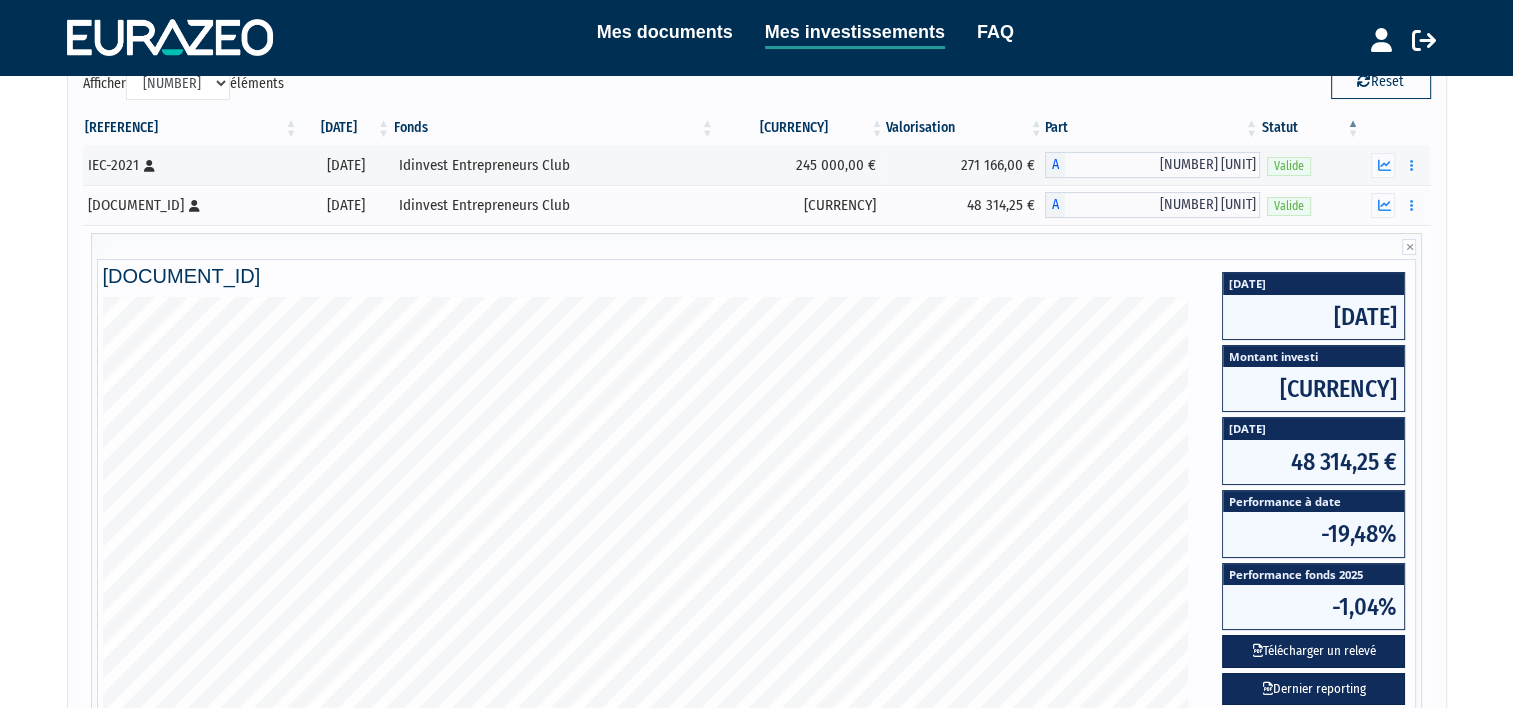 scroll, scrollTop: 200, scrollLeft: 0, axis: vertical 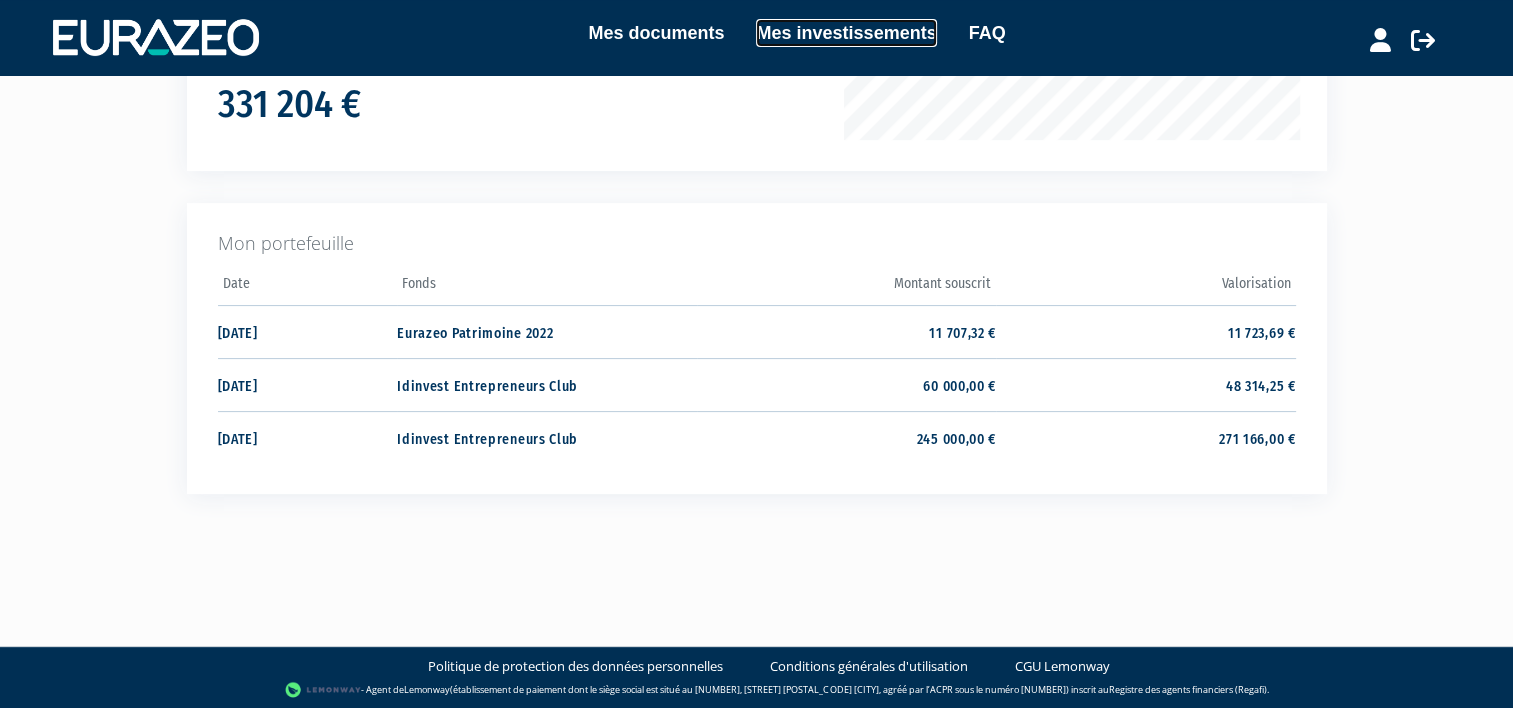 click on "Mes investissements" at bounding box center (846, 33) 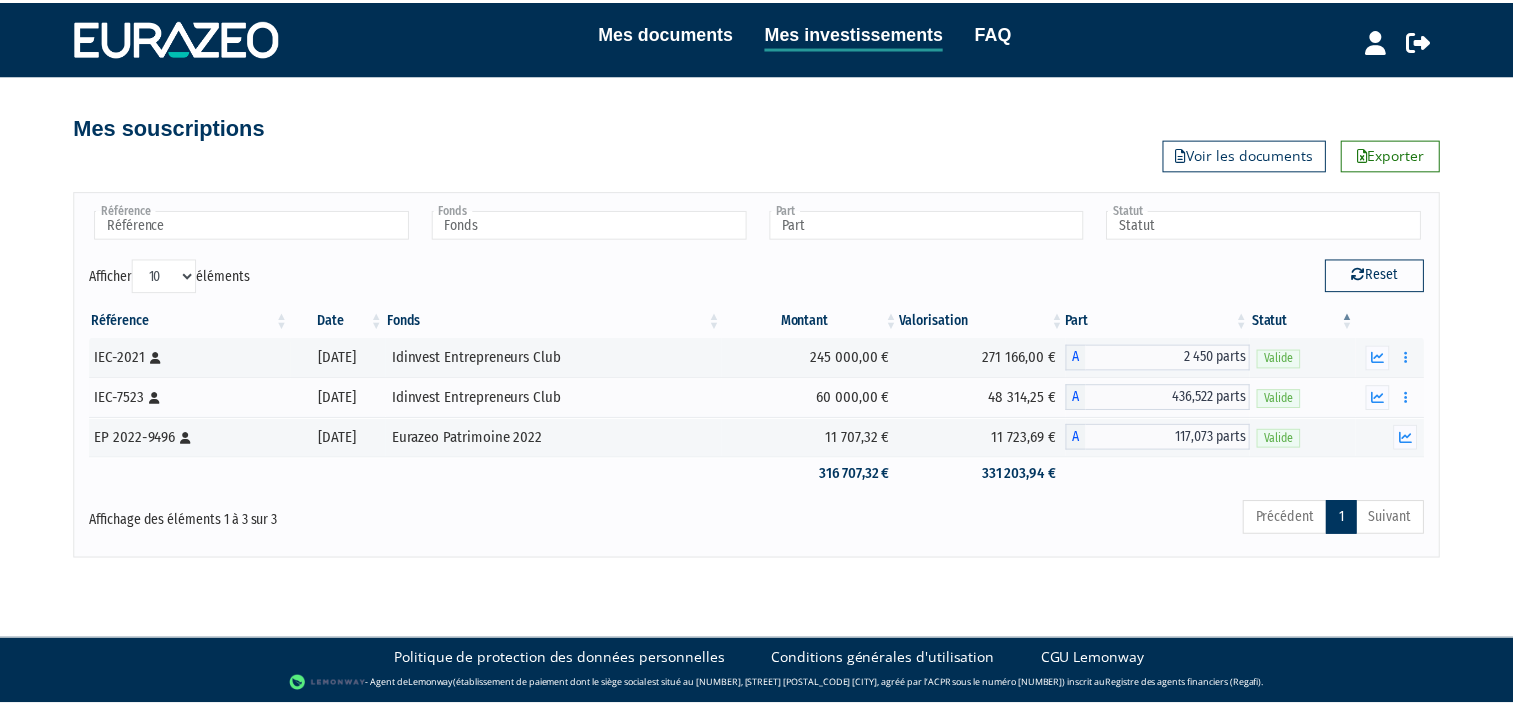 scroll, scrollTop: 0, scrollLeft: 0, axis: both 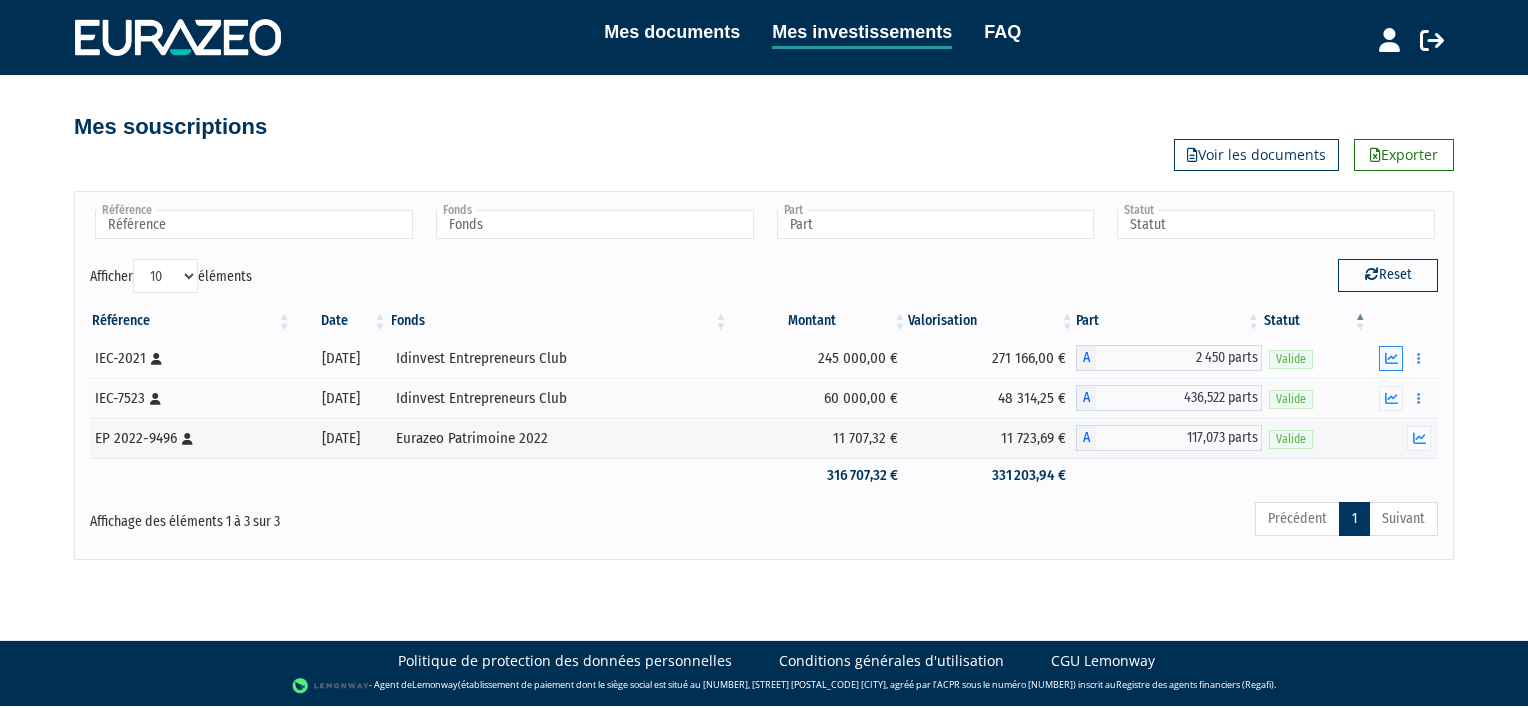 click at bounding box center [1391, 358] 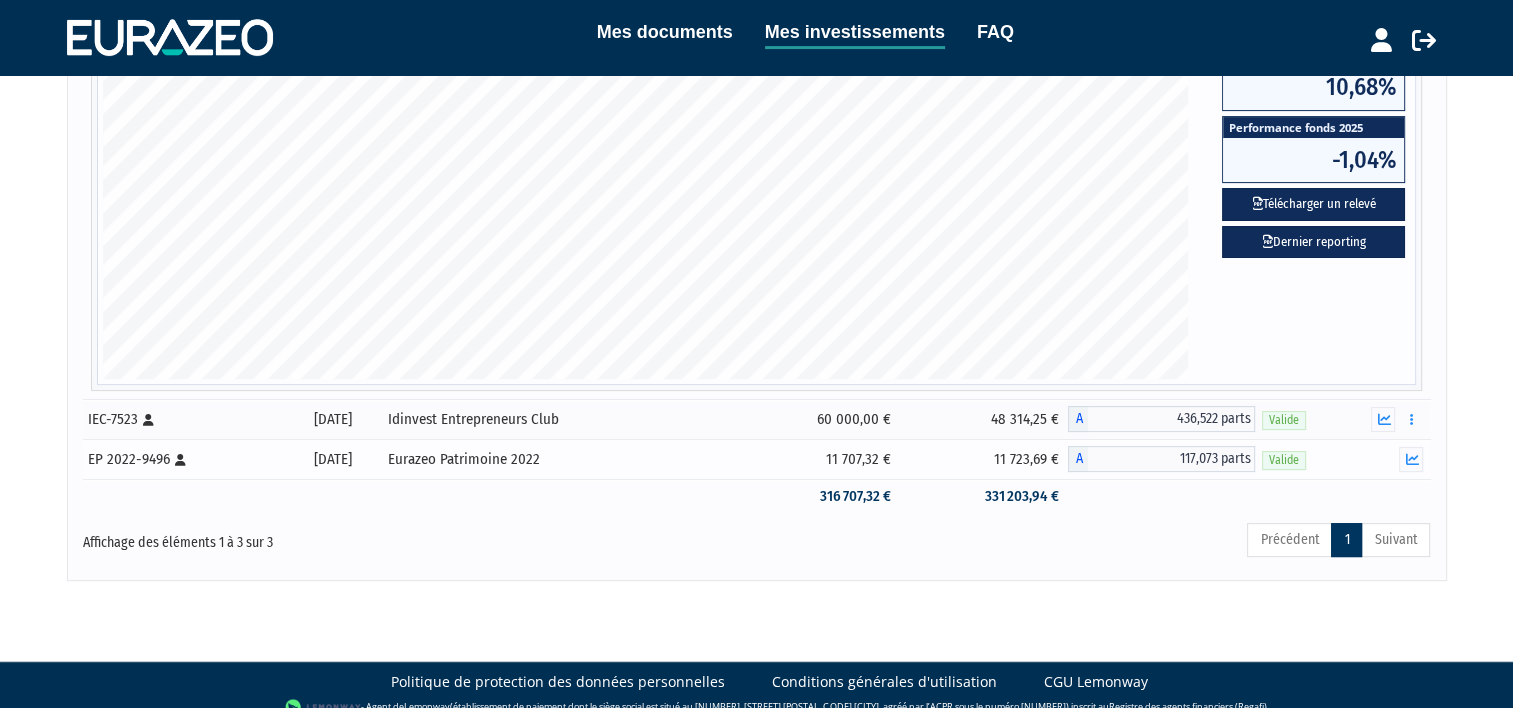 scroll, scrollTop: 0, scrollLeft: 0, axis: both 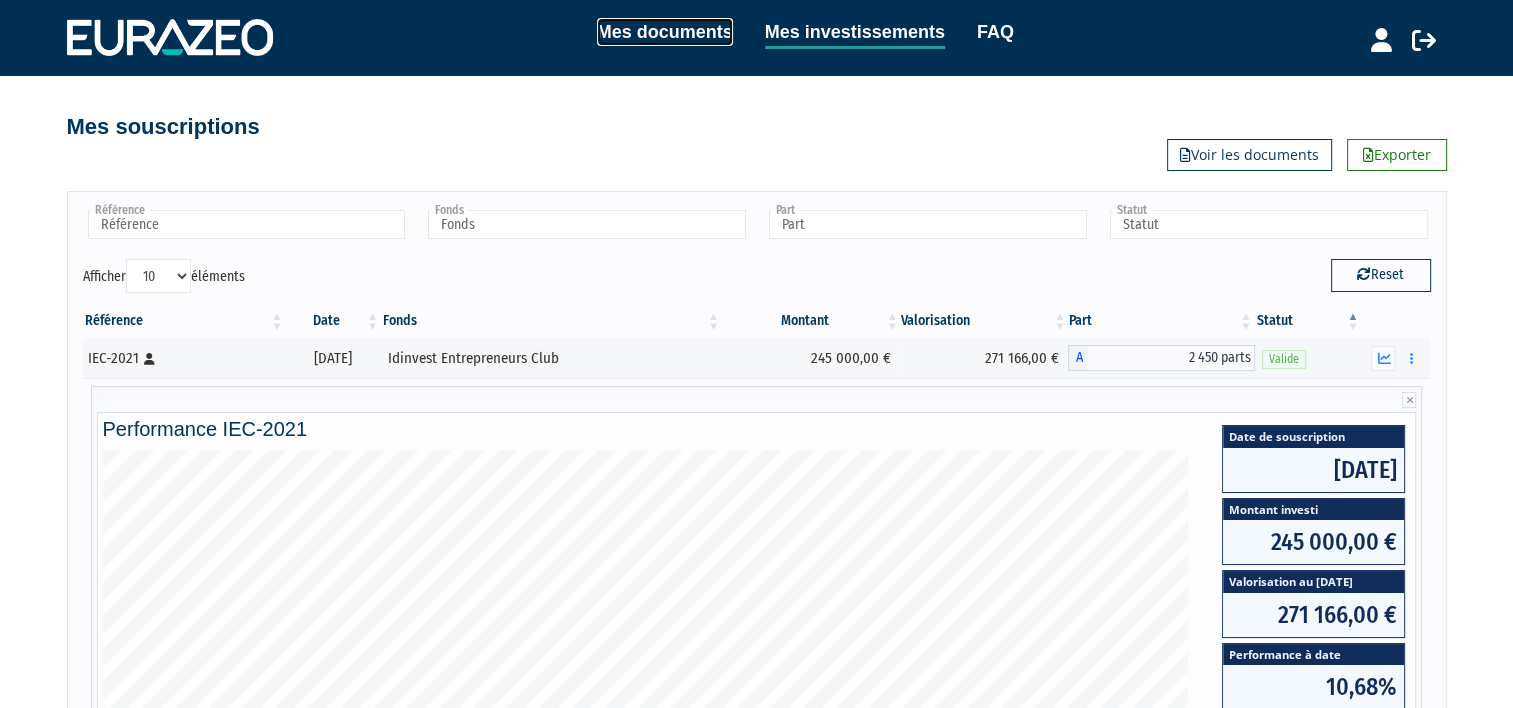click on "Mes documents" at bounding box center (665, 32) 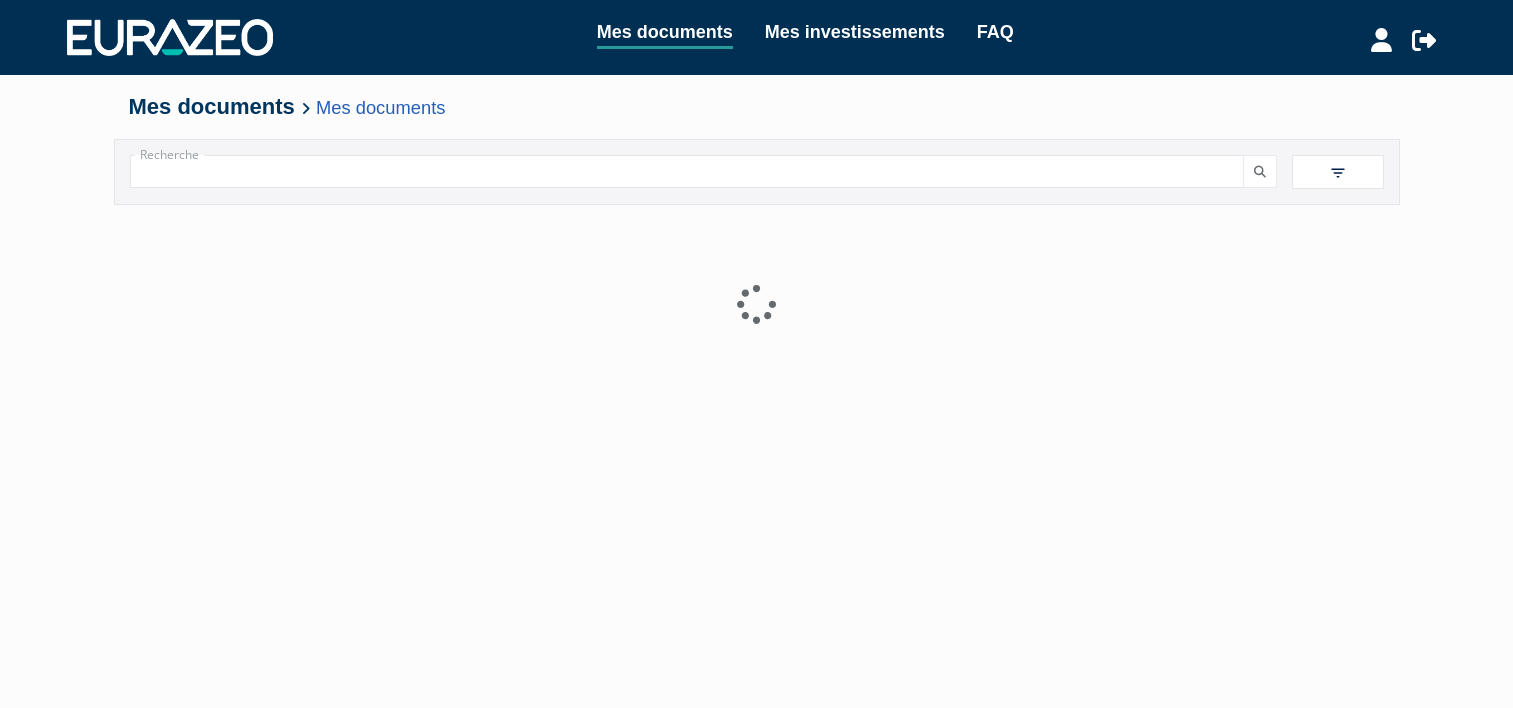 scroll, scrollTop: 0, scrollLeft: 0, axis: both 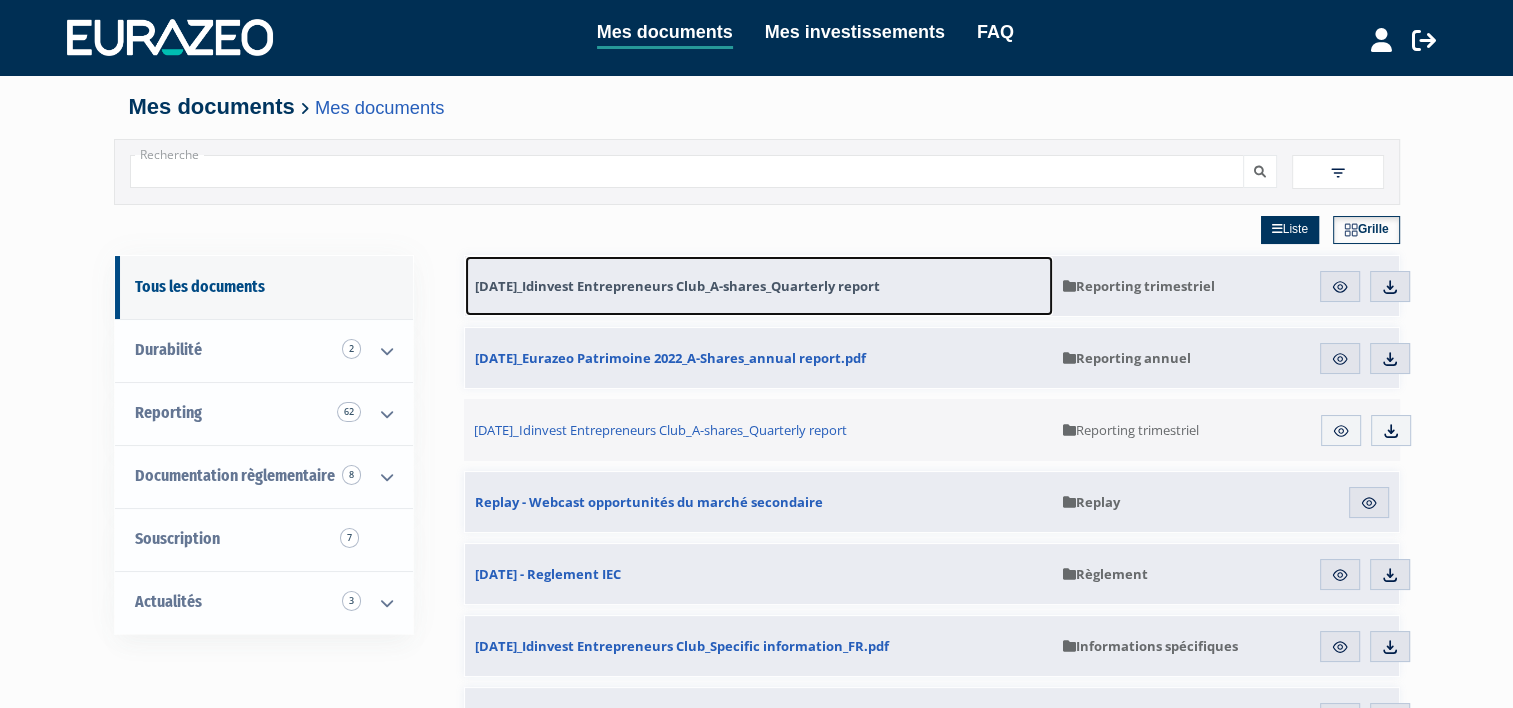 click on "20250331_Idinvest Entrepreneurs Club_A-shares_Quarterly report" at bounding box center [677, 286] 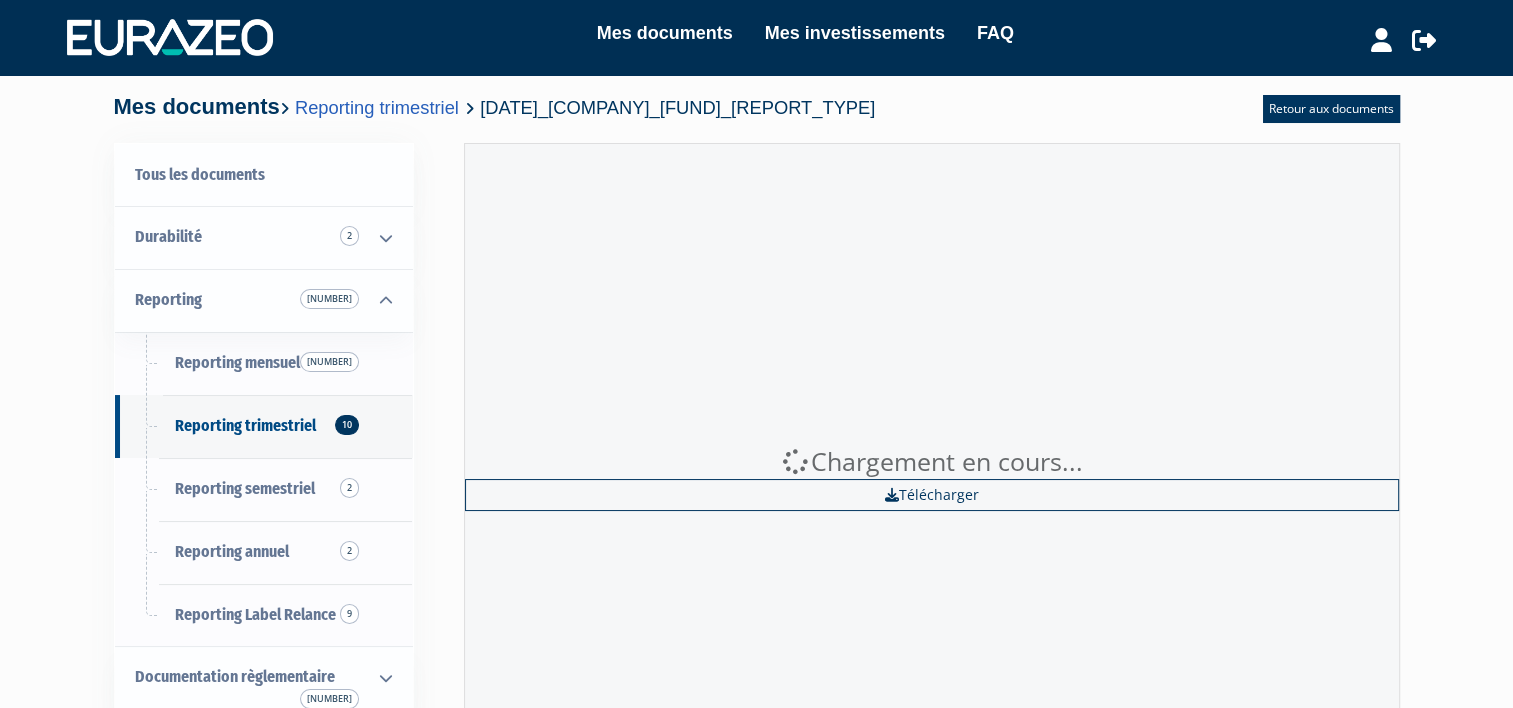 scroll, scrollTop: 0, scrollLeft: 0, axis: both 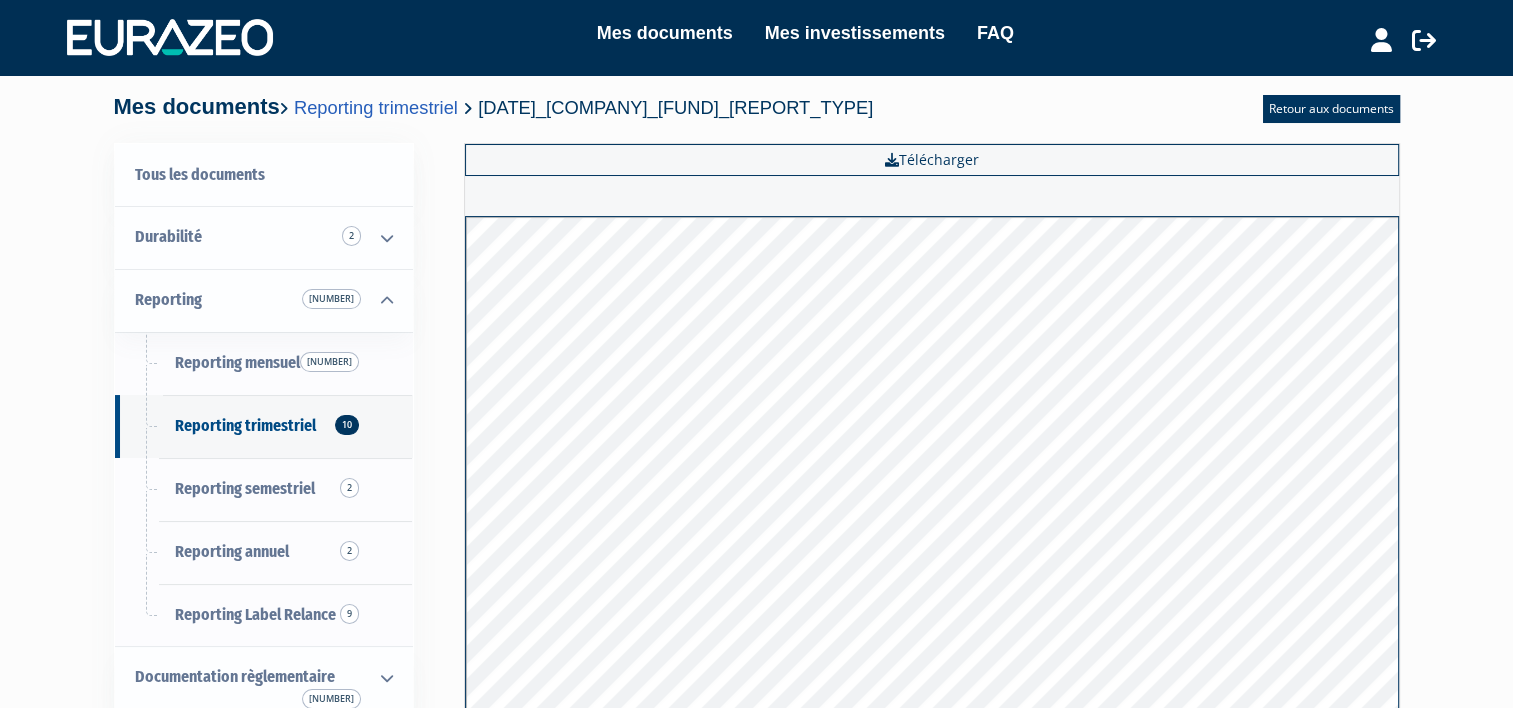 click on "[DATE]_[COMPANY]_[FUND]_[REPORT_TYPE]" at bounding box center [675, 107] 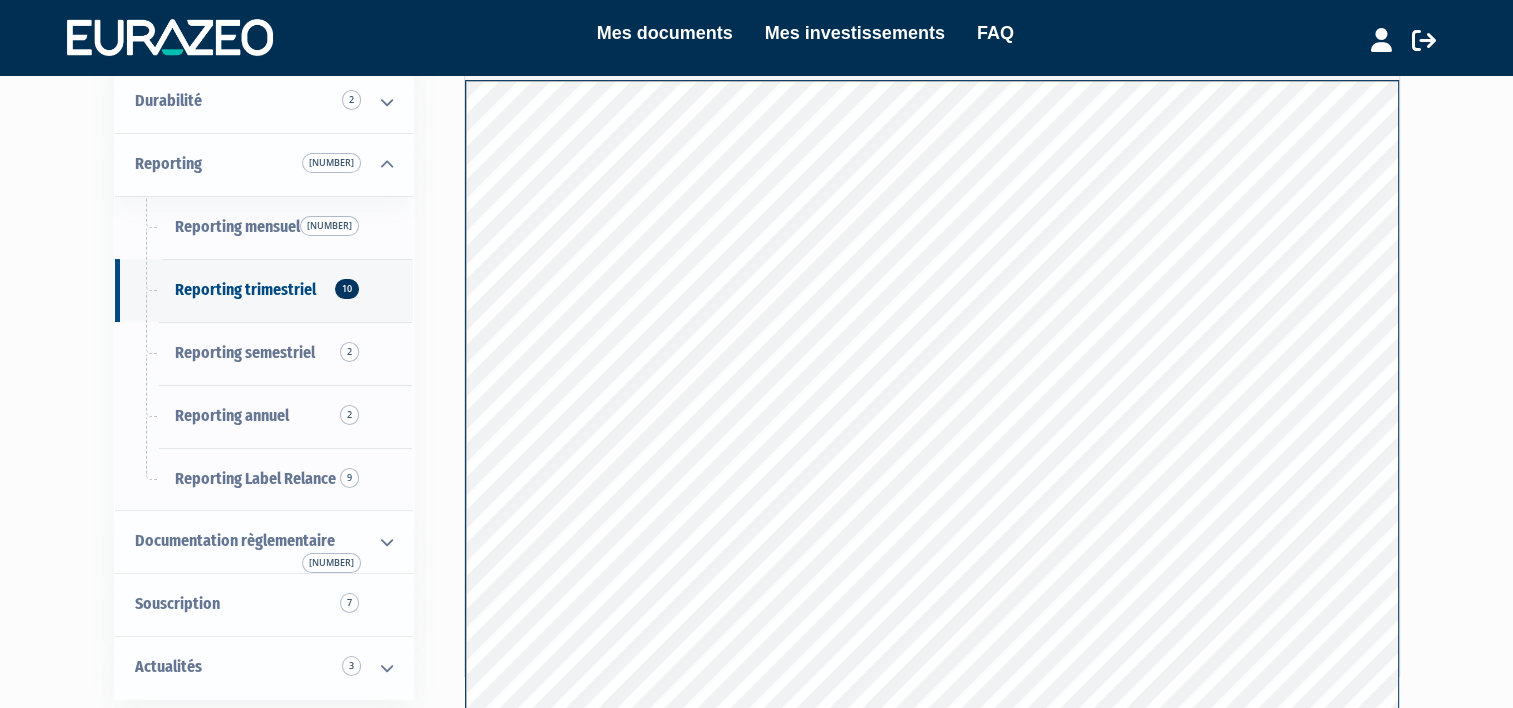 scroll, scrollTop: 200, scrollLeft: 0, axis: vertical 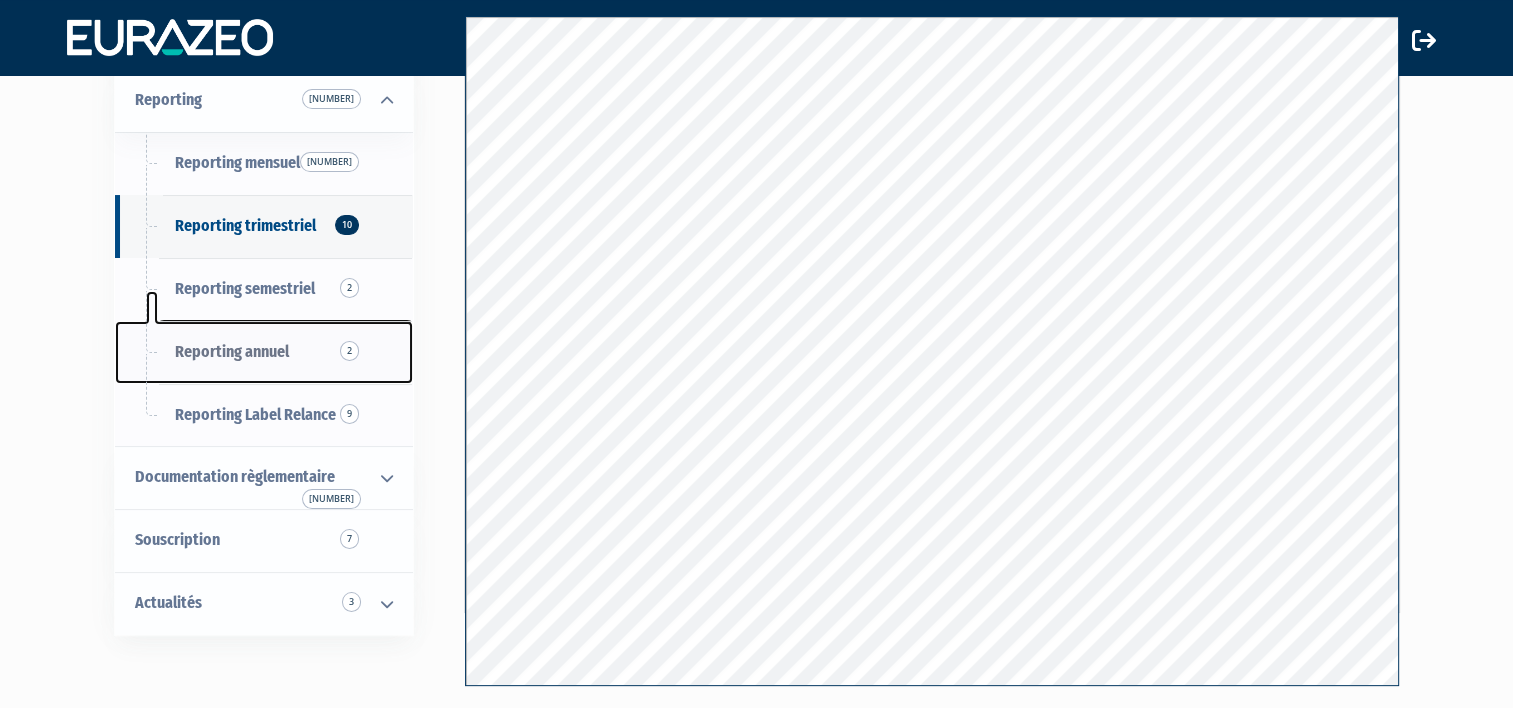 click on "Reporting annuel
[NUMBER]" at bounding box center (264, 352) 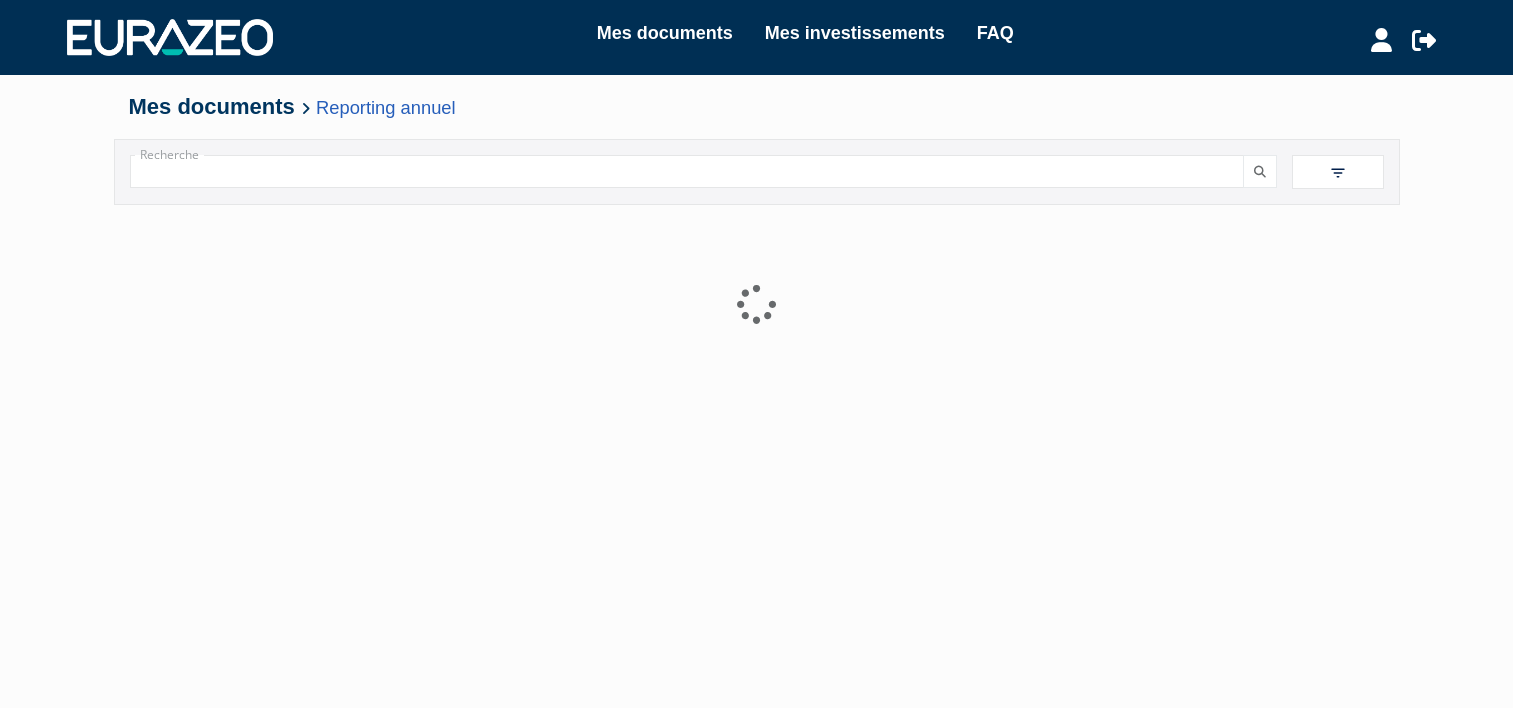 scroll, scrollTop: 0, scrollLeft: 0, axis: both 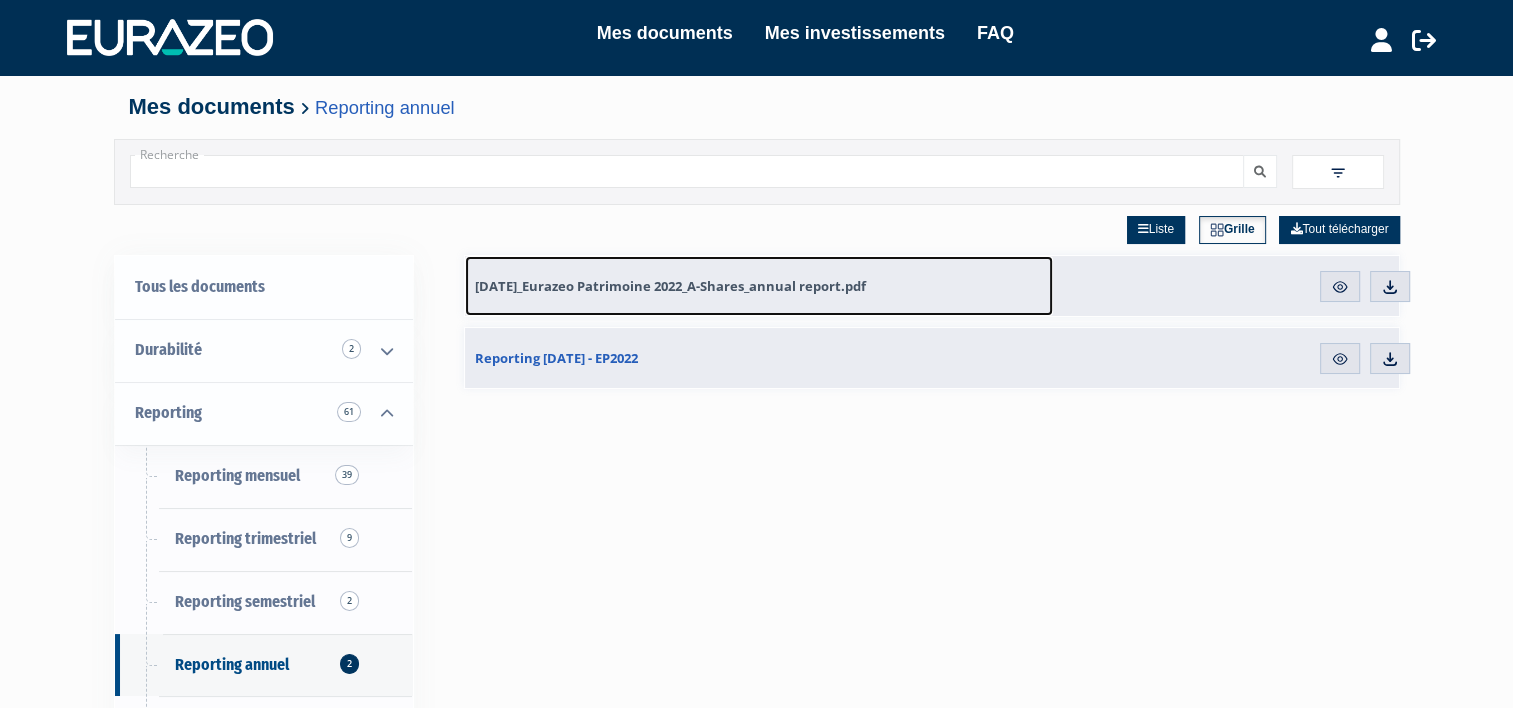 click on "[DATE]_Eurazeo Patrimoine 2022_A-Shares_annual report.pdf" at bounding box center (670, 286) 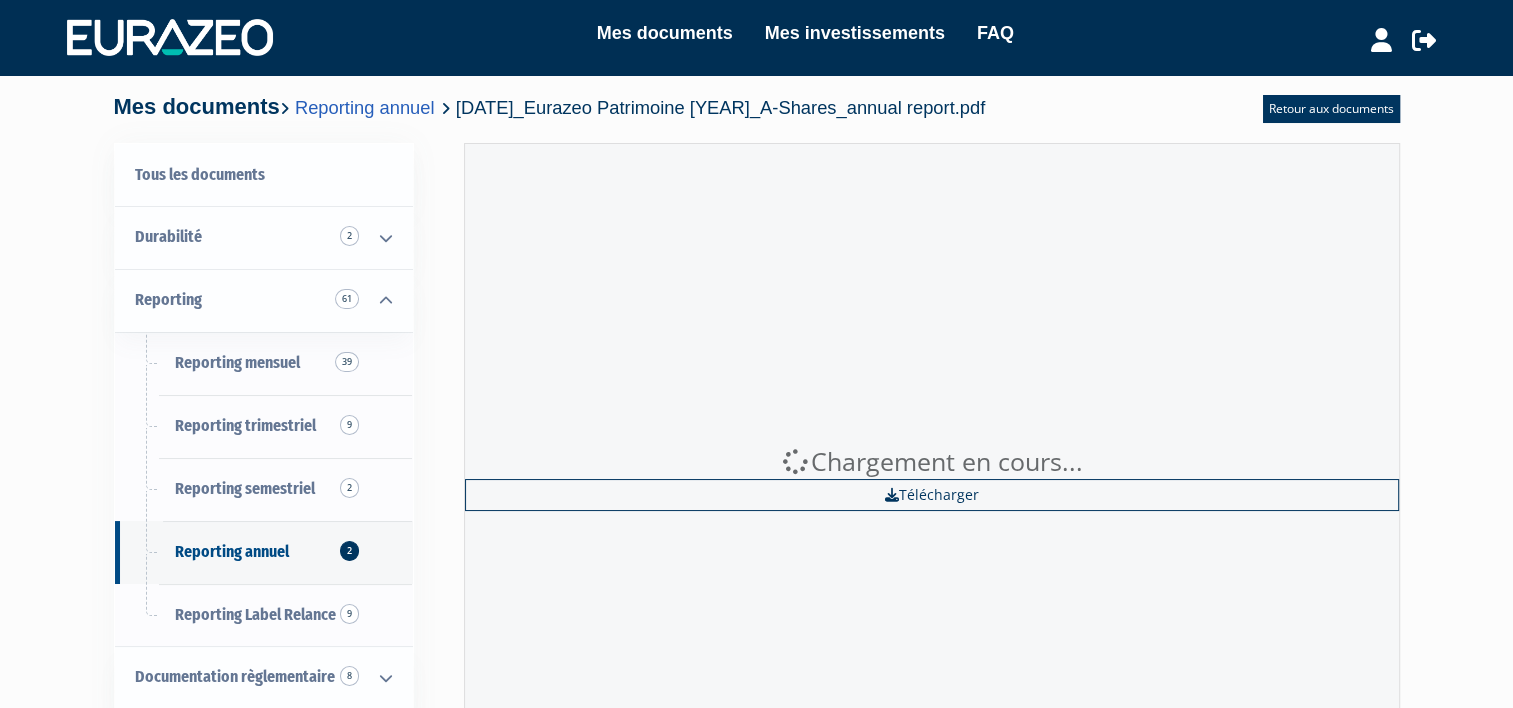 scroll, scrollTop: 0, scrollLeft: 0, axis: both 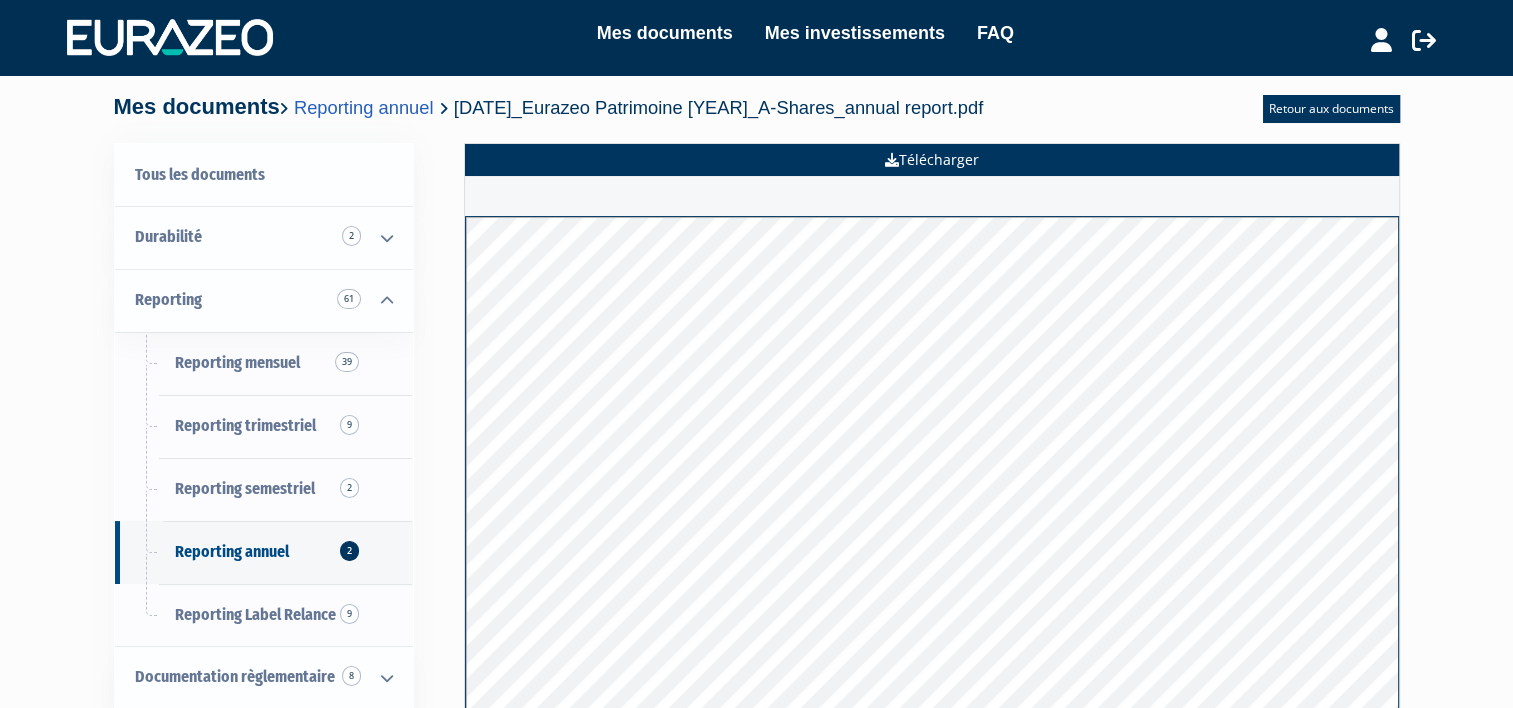 click on "Télécharger" at bounding box center (932, 160) 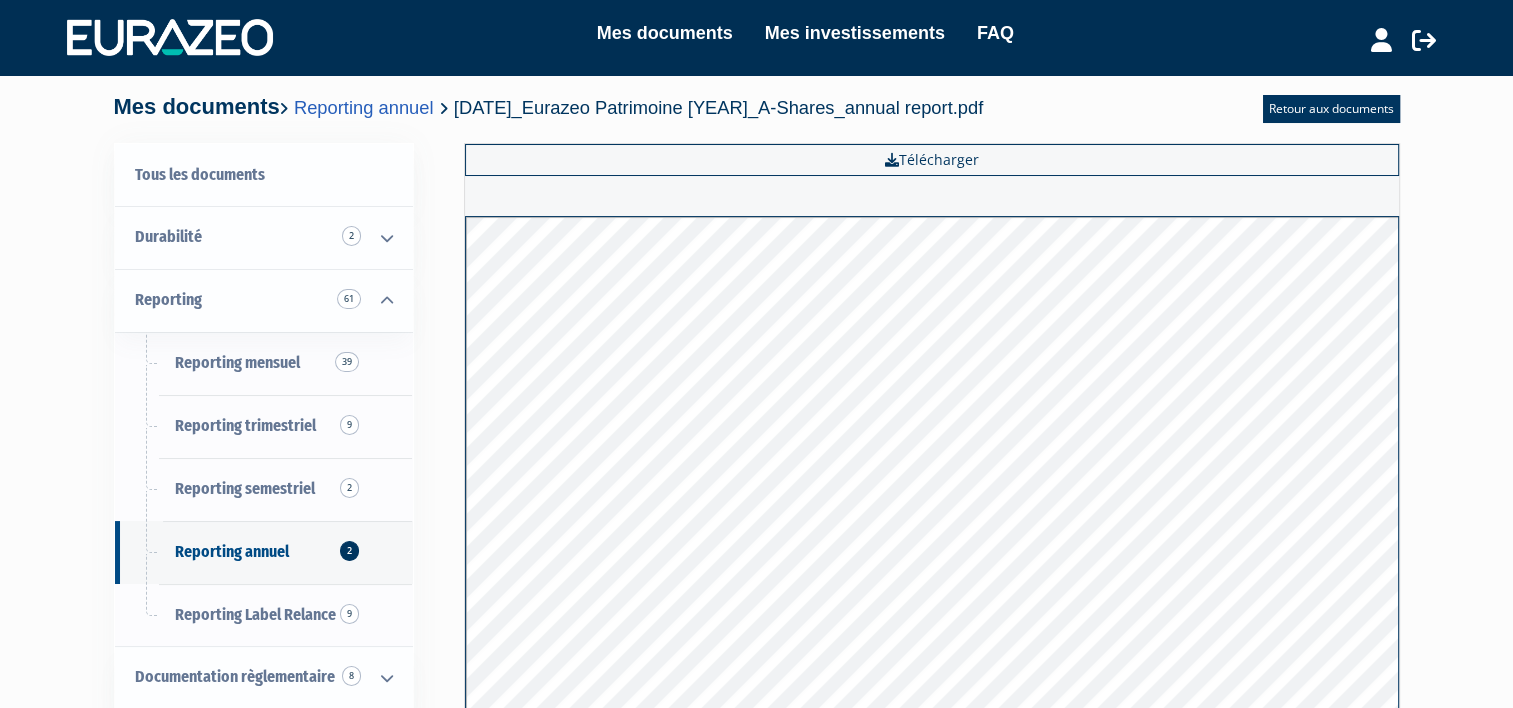 click on "Mes documents Mes investissements FAQ
Déconnexion
Mes documents Mes investissements FAQ" at bounding box center (756, 470) 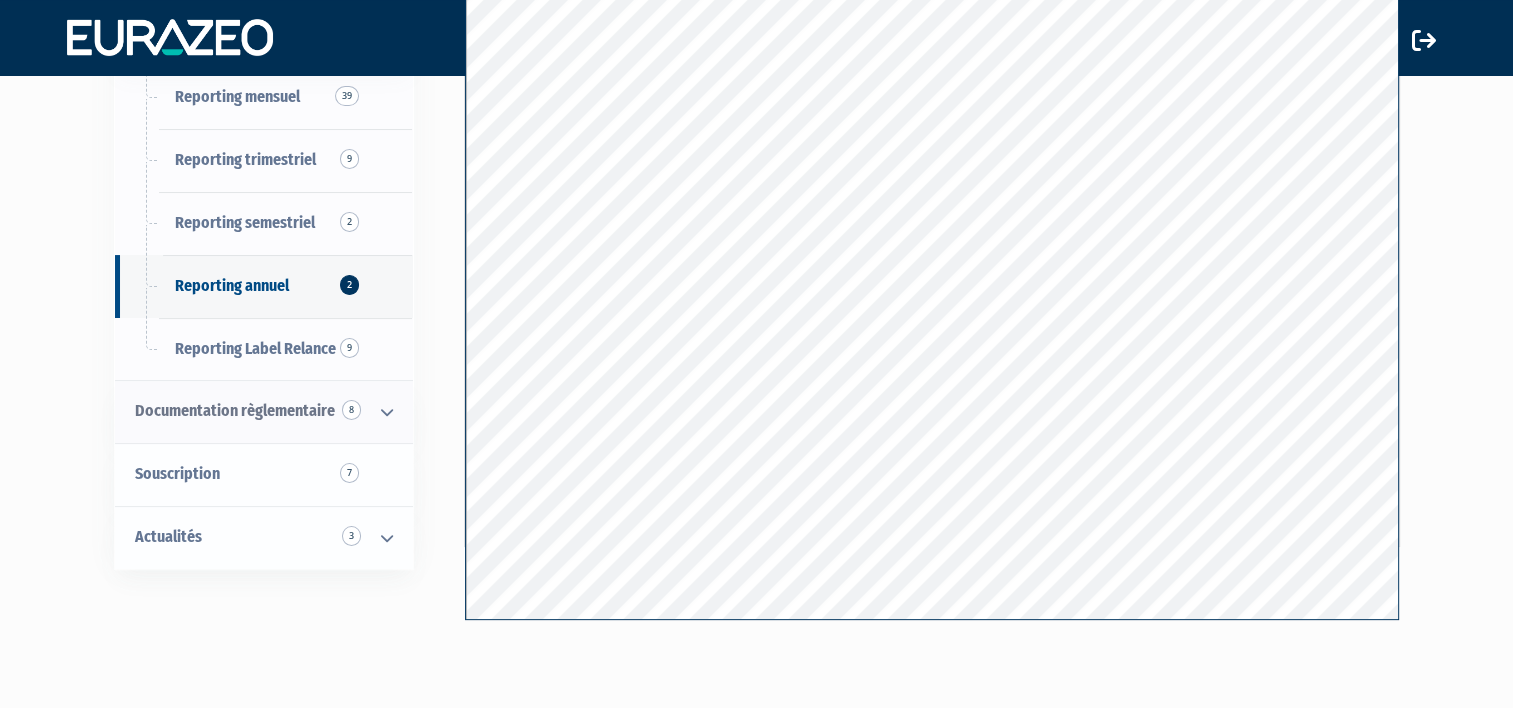 scroll, scrollTop: 300, scrollLeft: 0, axis: vertical 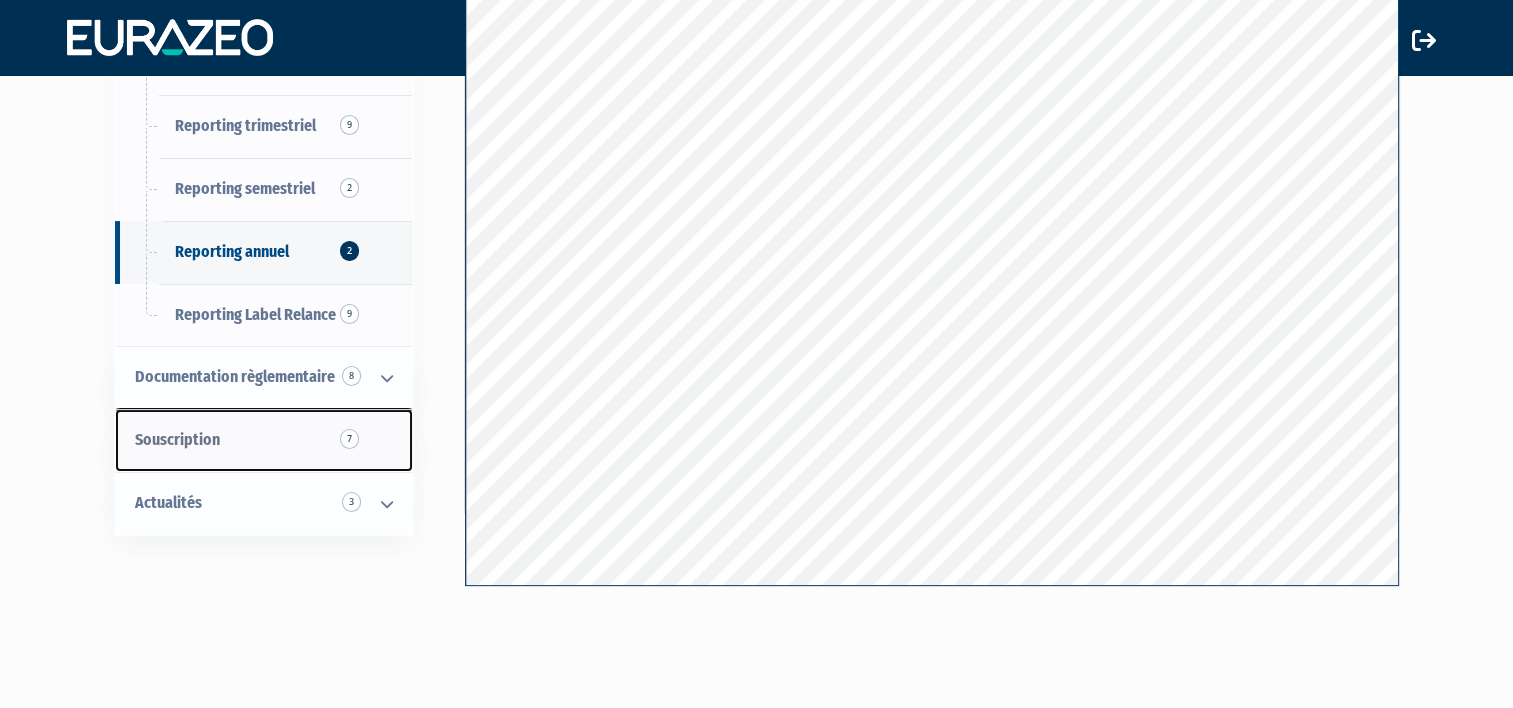 click on "Souscription
[NUMBER]" at bounding box center [264, 440] 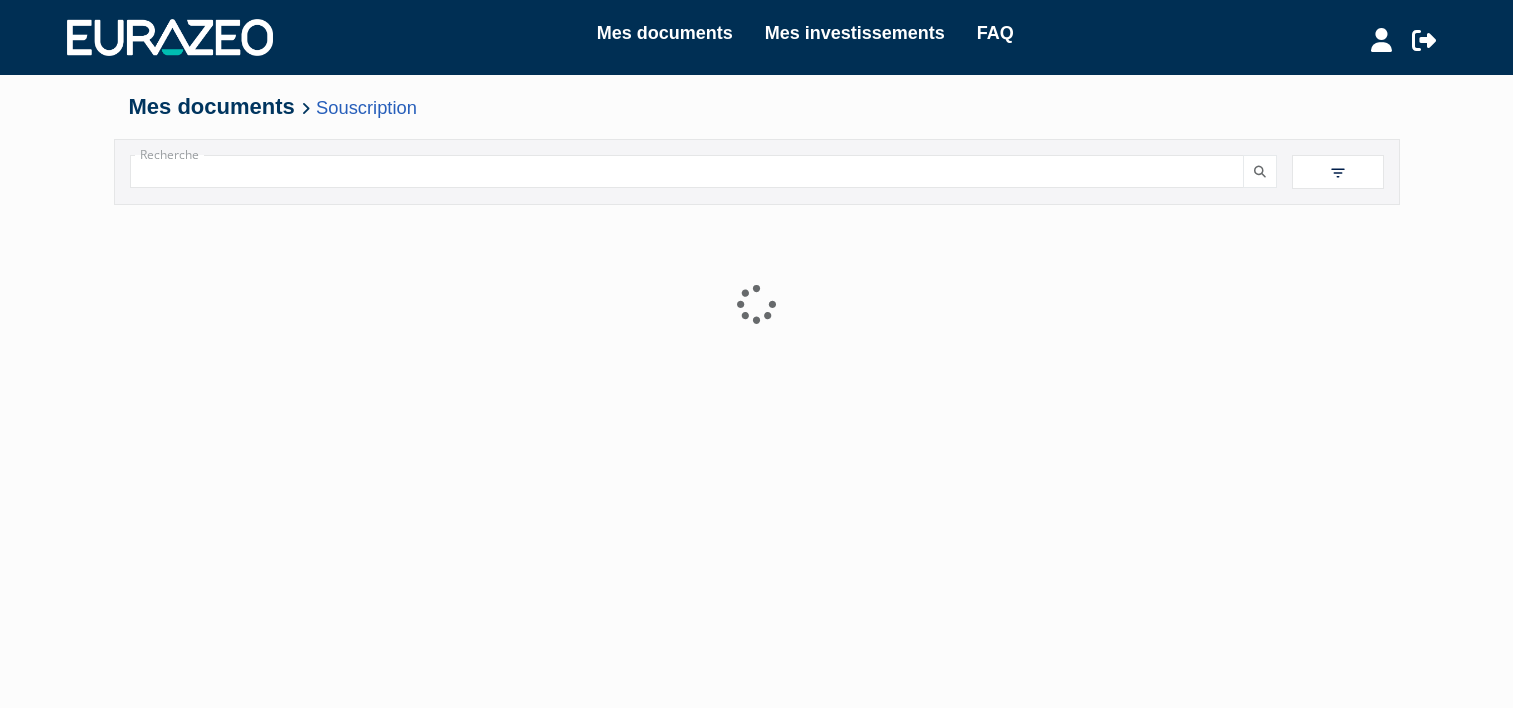 scroll, scrollTop: 0, scrollLeft: 0, axis: both 